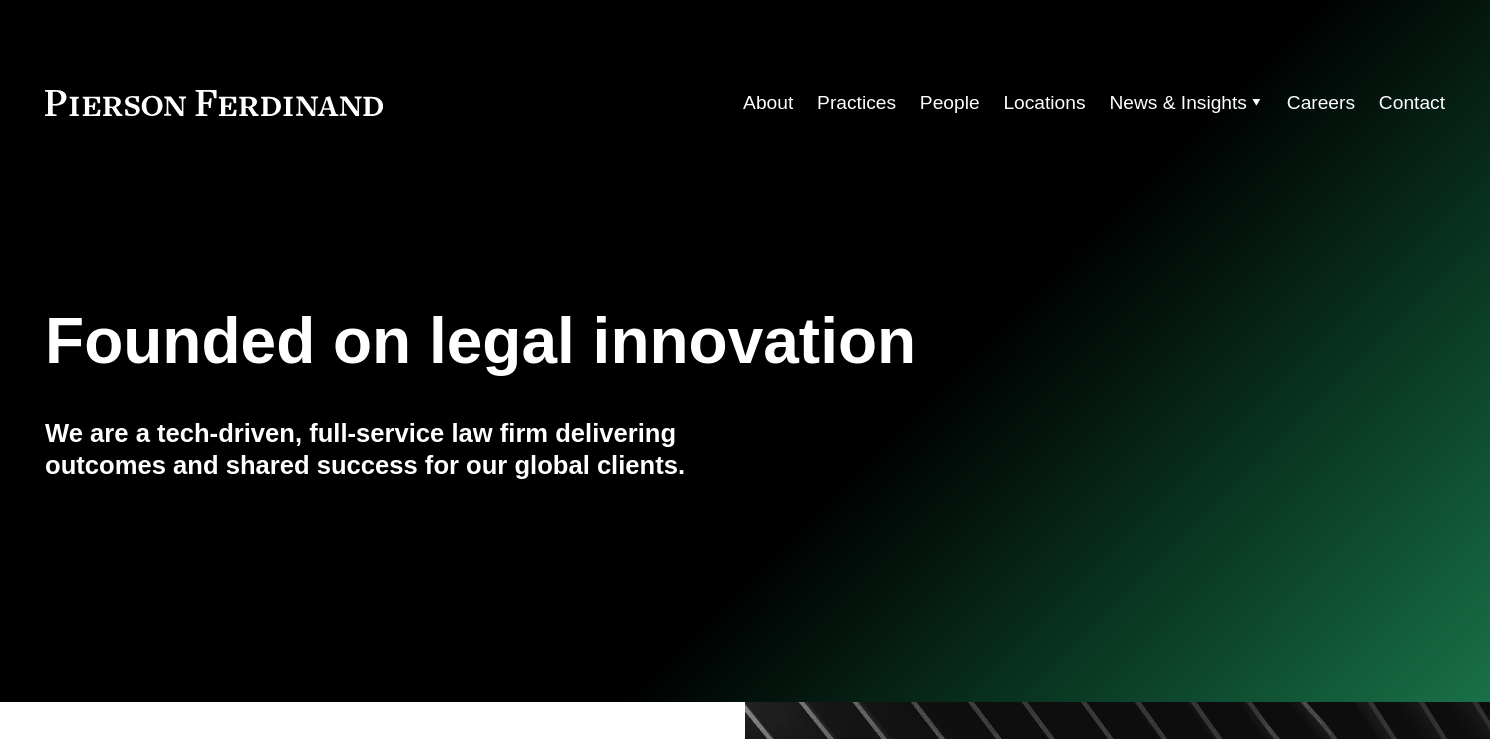 scroll, scrollTop: 0, scrollLeft: 0, axis: both 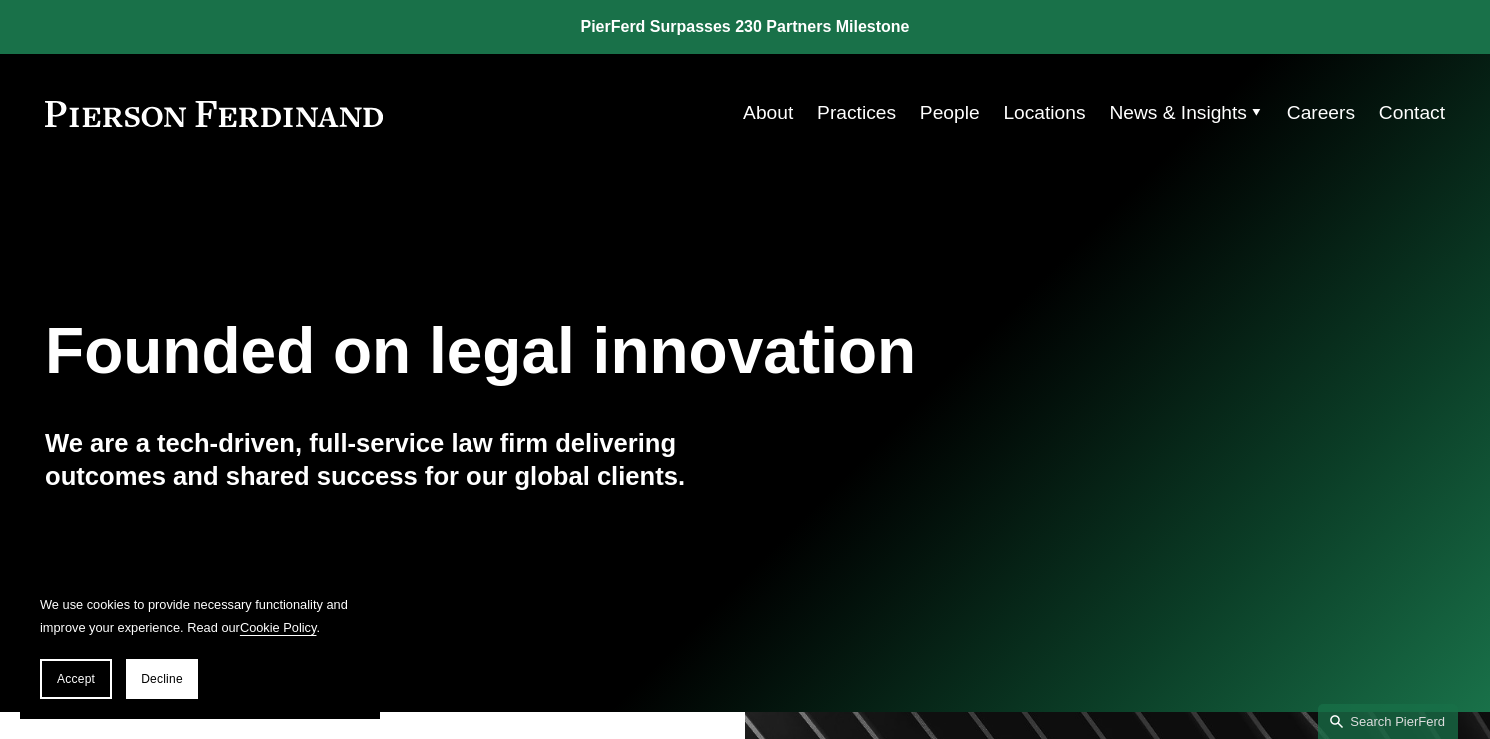 click on "People" at bounding box center (950, 113) 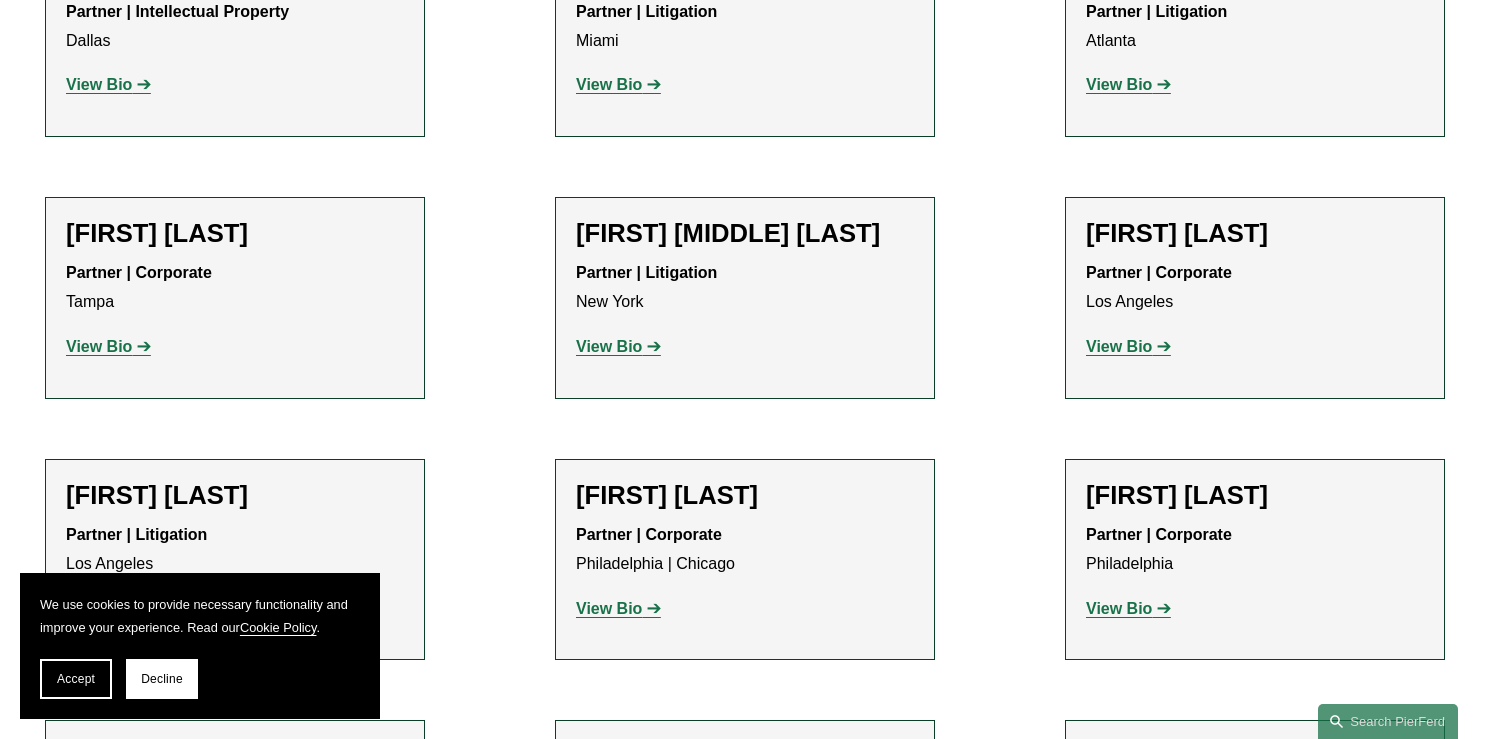 scroll, scrollTop: 12912, scrollLeft: 0, axis: vertical 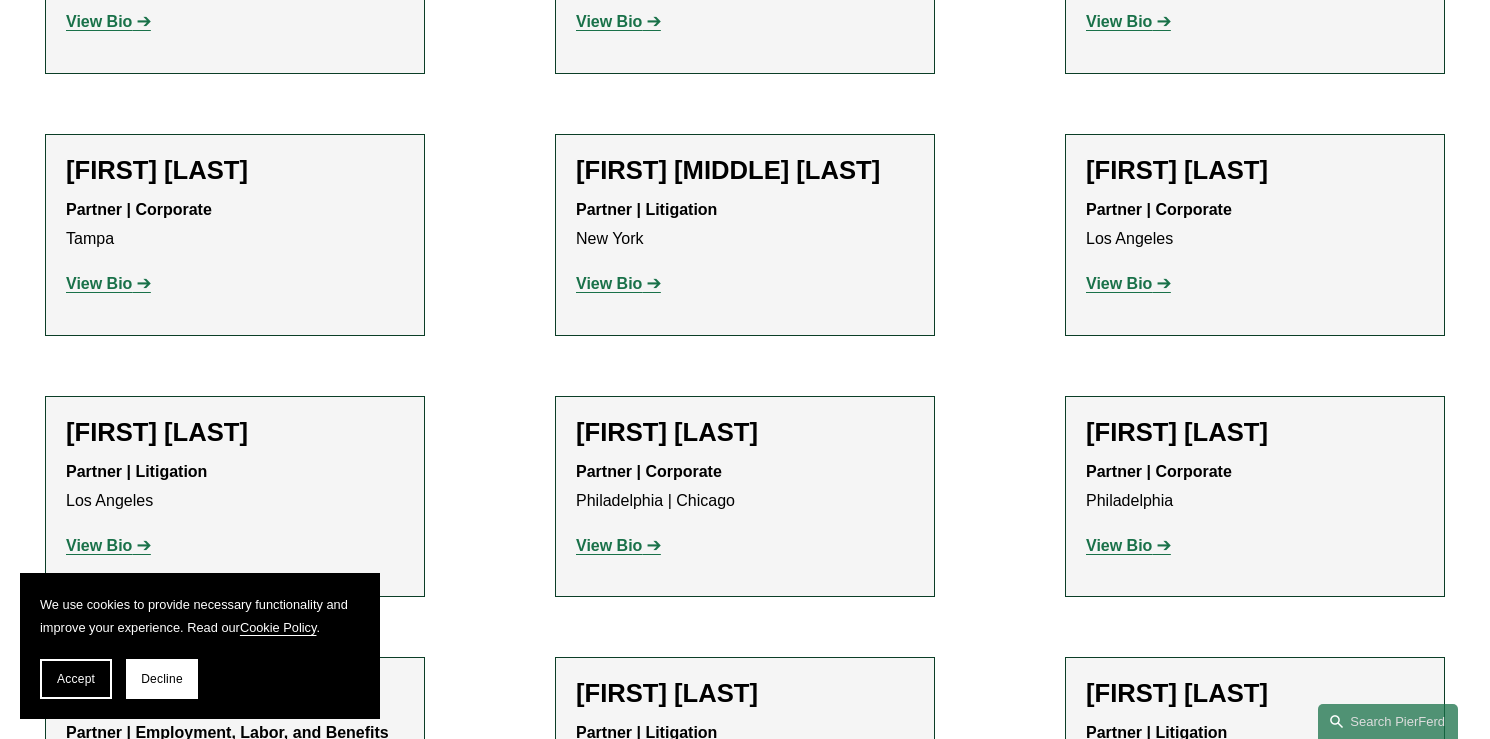 click on "Scott Michael Lupiani" 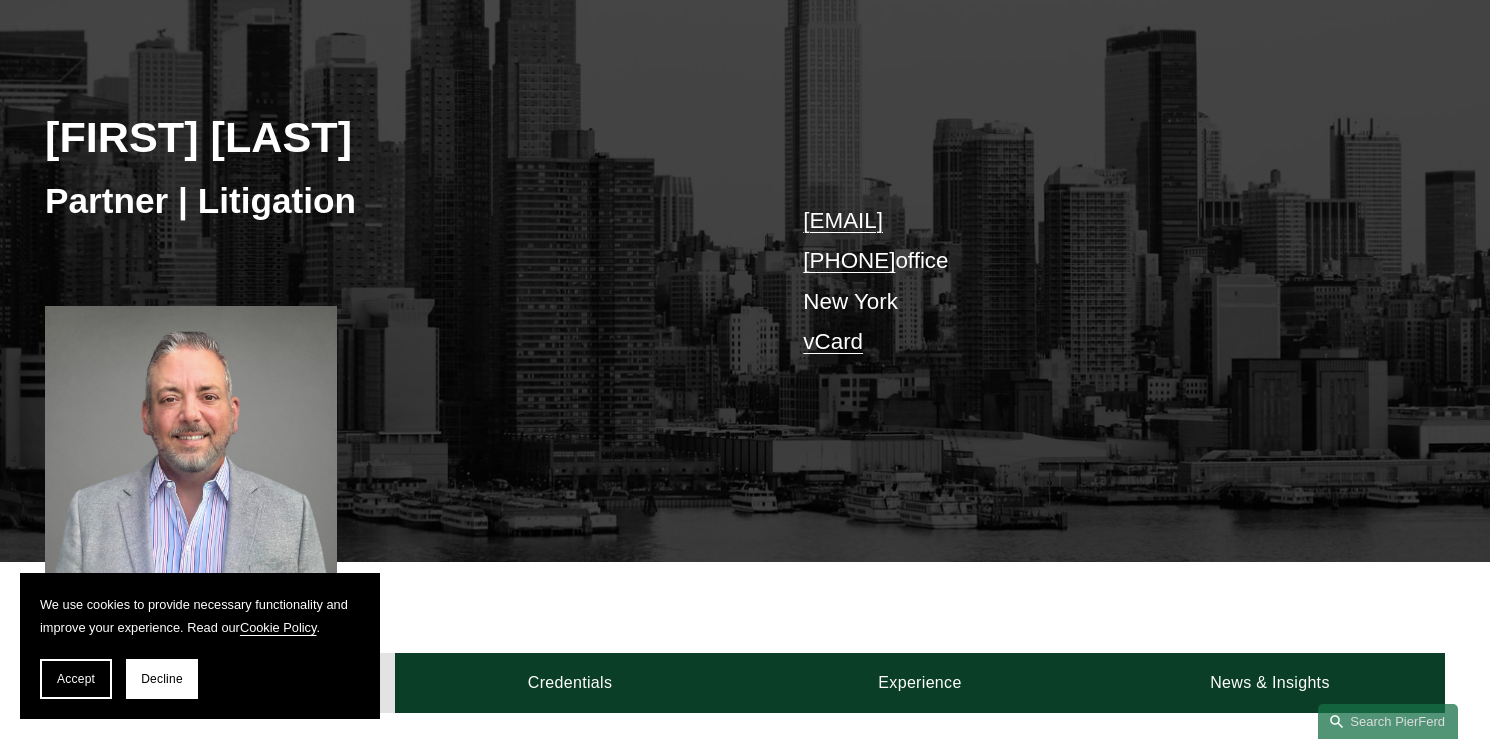 scroll, scrollTop: 0, scrollLeft: 0, axis: both 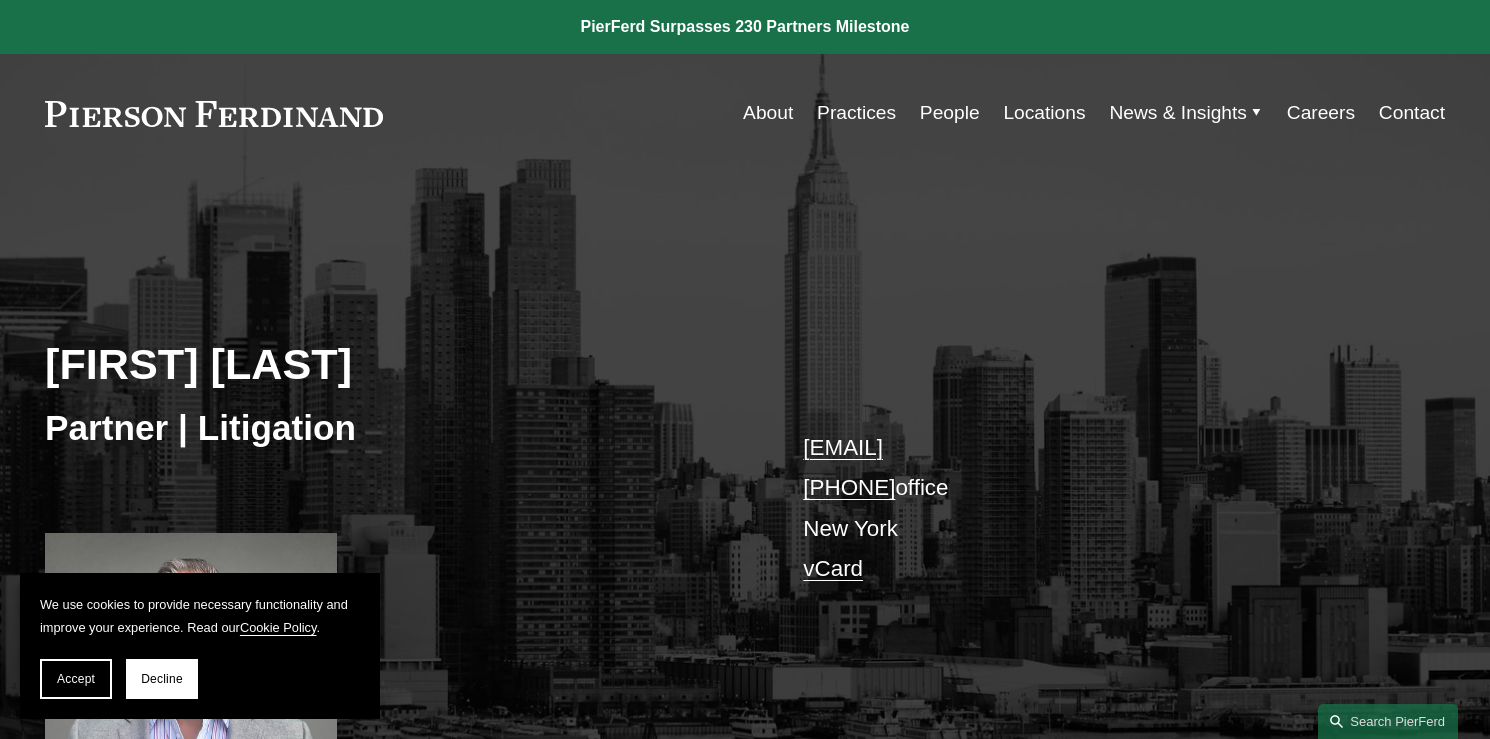 click on "About" at bounding box center (768, 113) 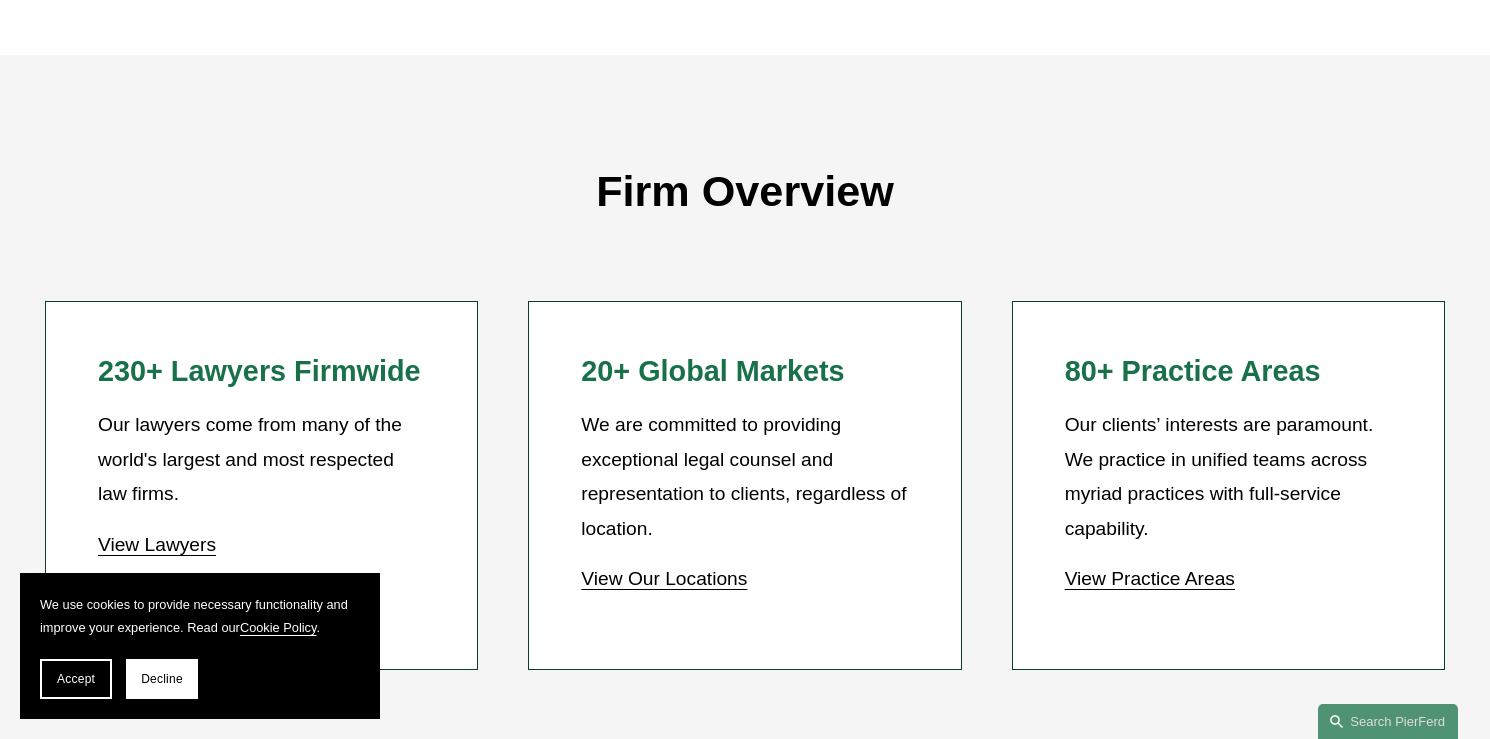 scroll, scrollTop: 966, scrollLeft: 0, axis: vertical 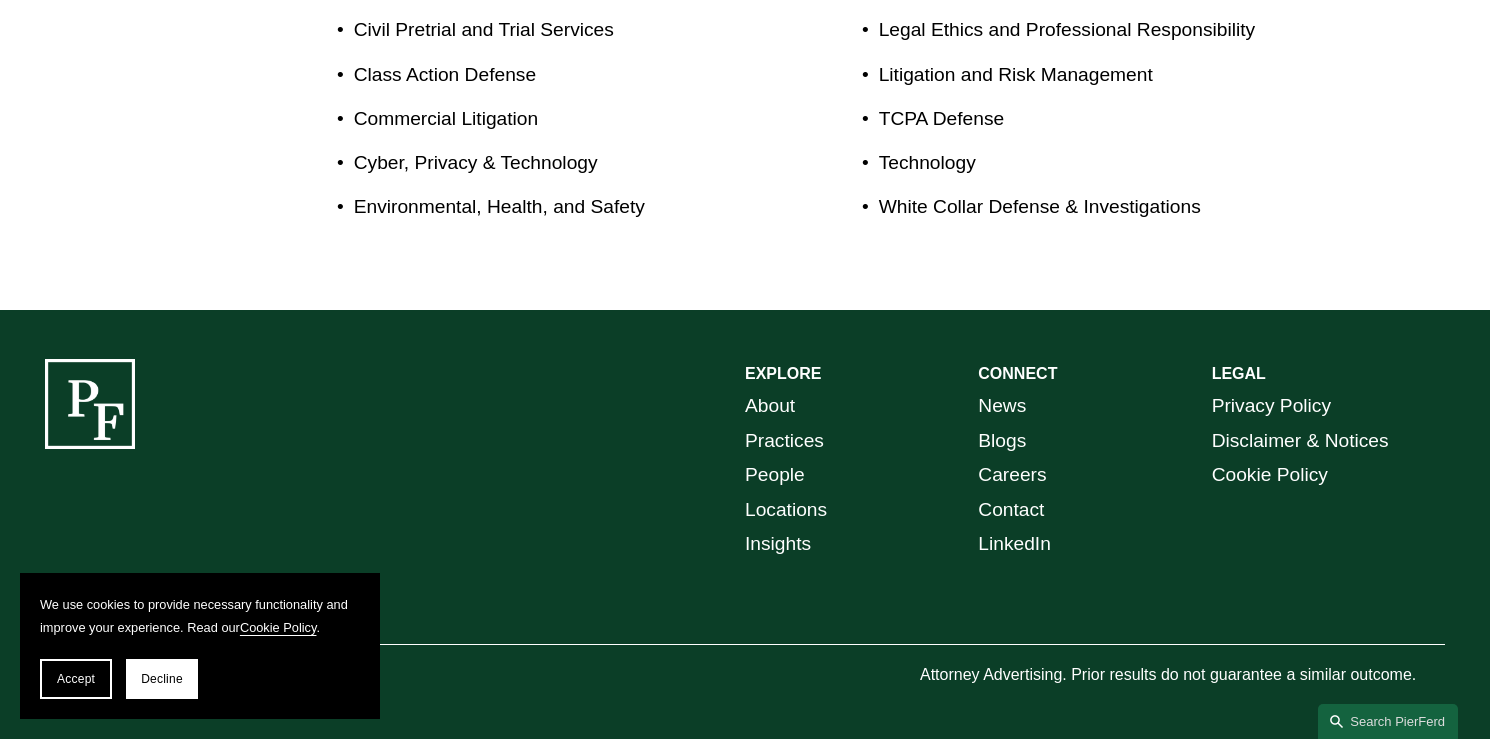 click on "Locations" at bounding box center (786, 510) 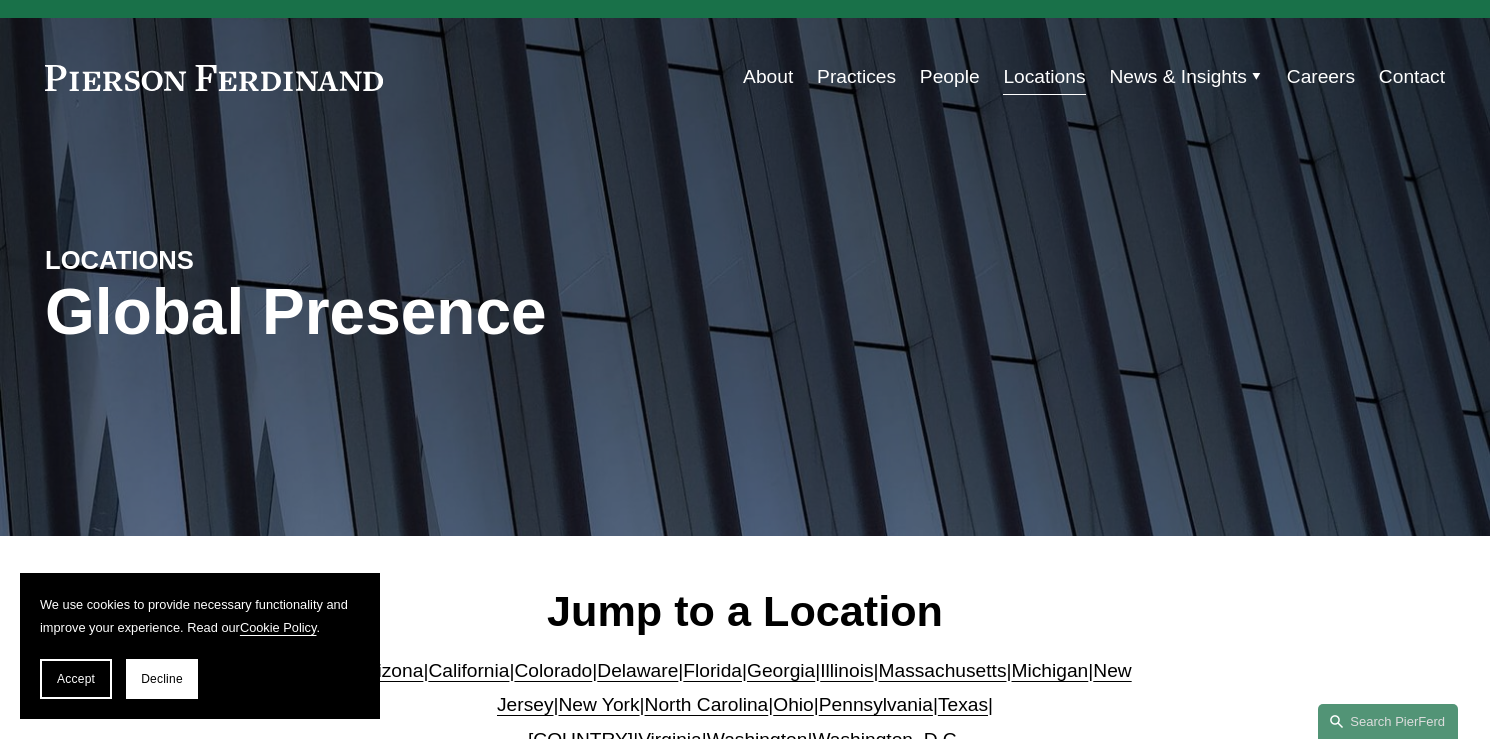 scroll, scrollTop: 652, scrollLeft: 0, axis: vertical 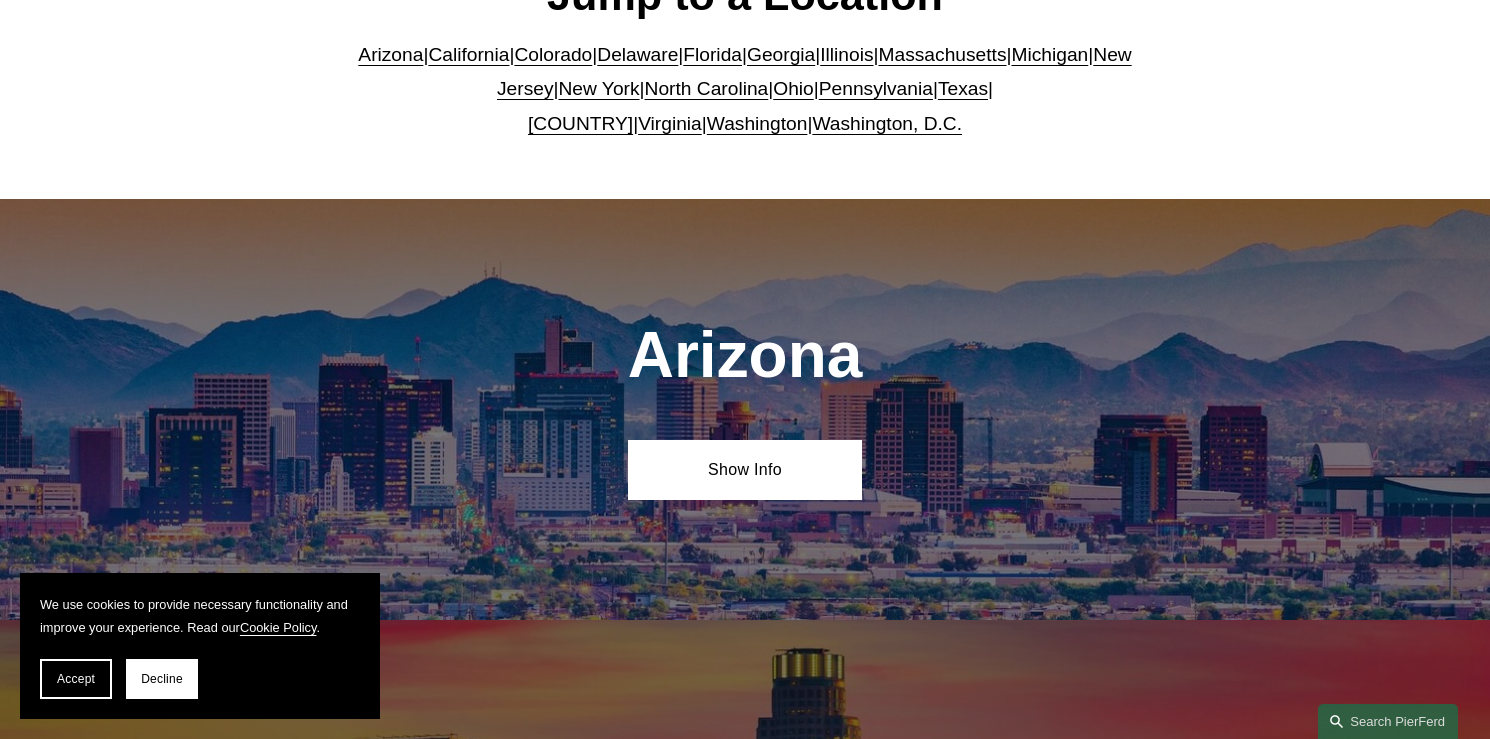 click on "New York" at bounding box center [599, 88] 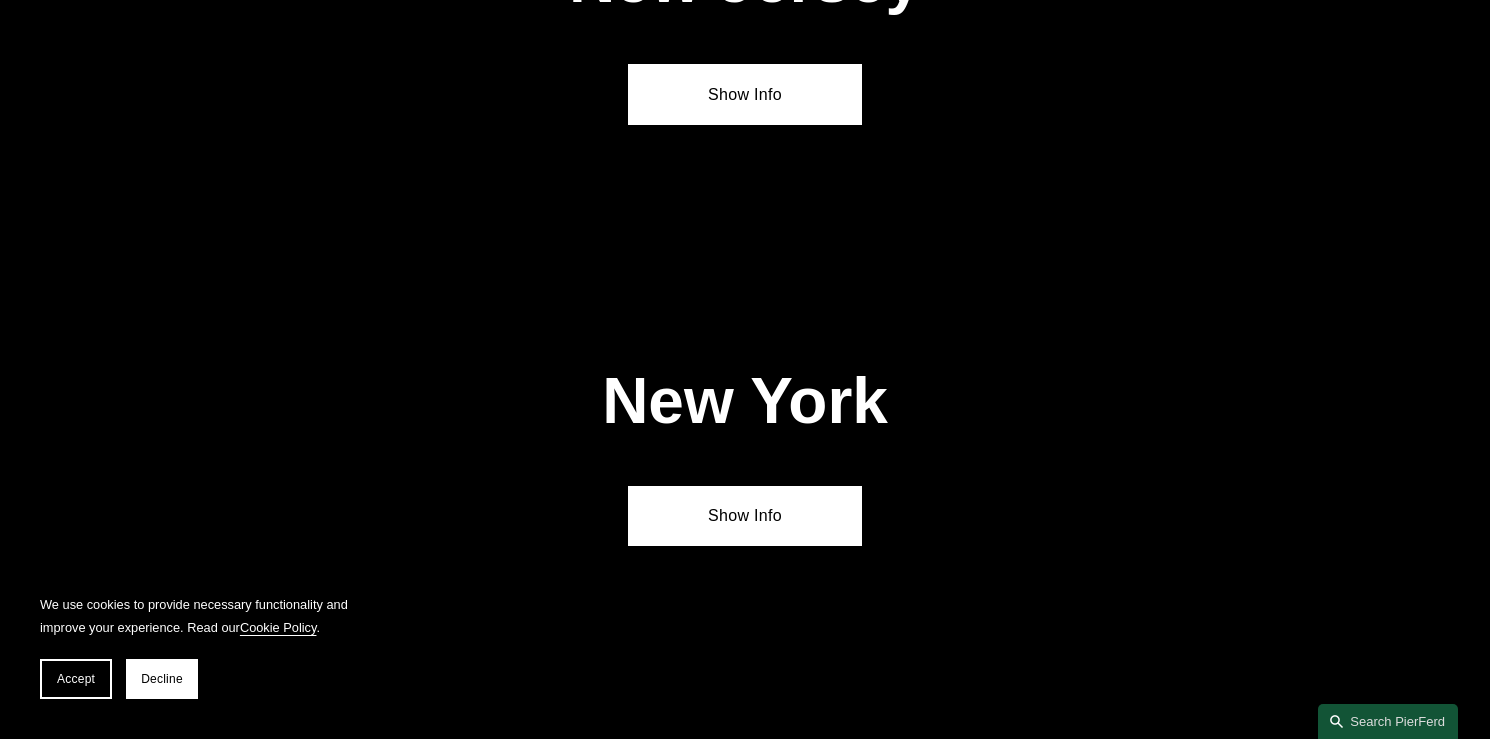 scroll, scrollTop: 5066, scrollLeft: 0, axis: vertical 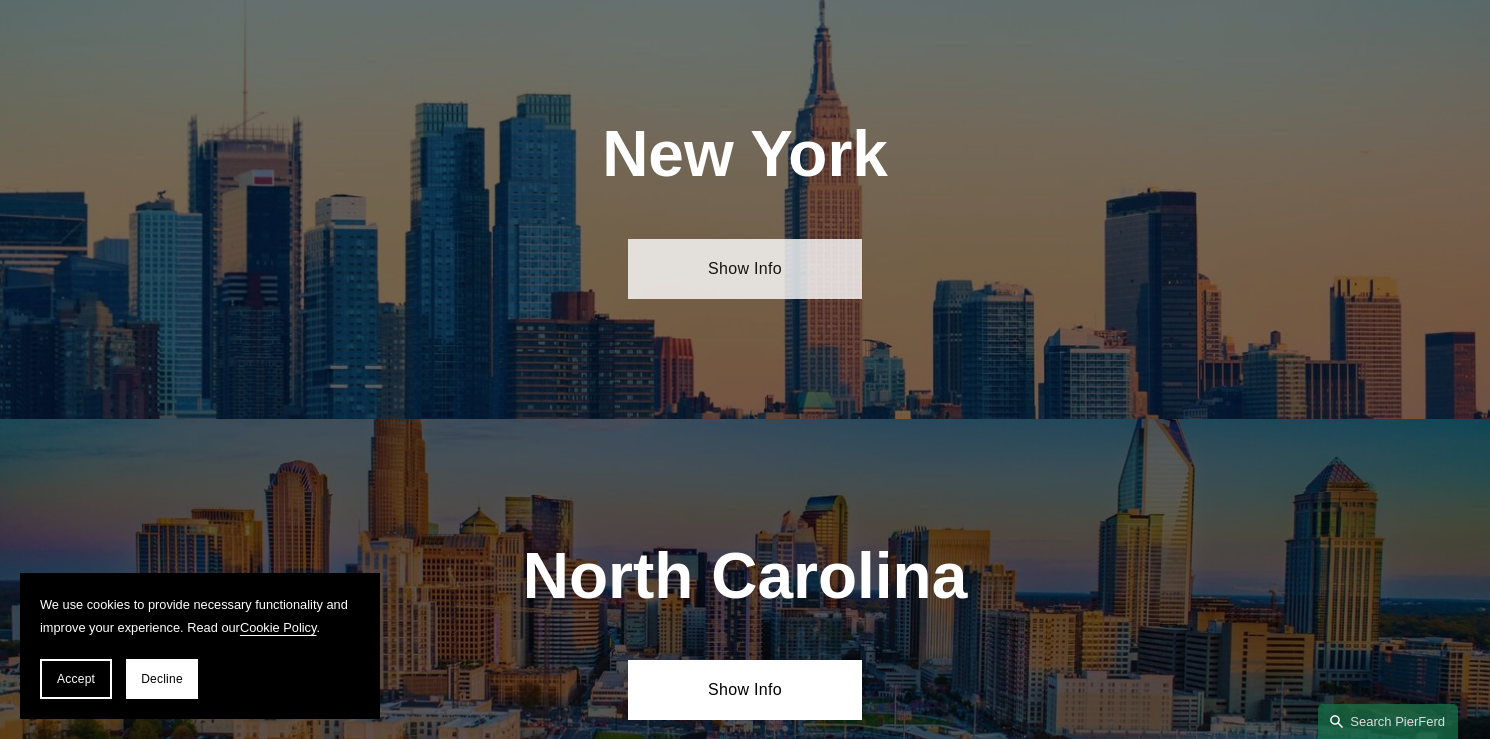 click on "Show Info" at bounding box center [744, 269] 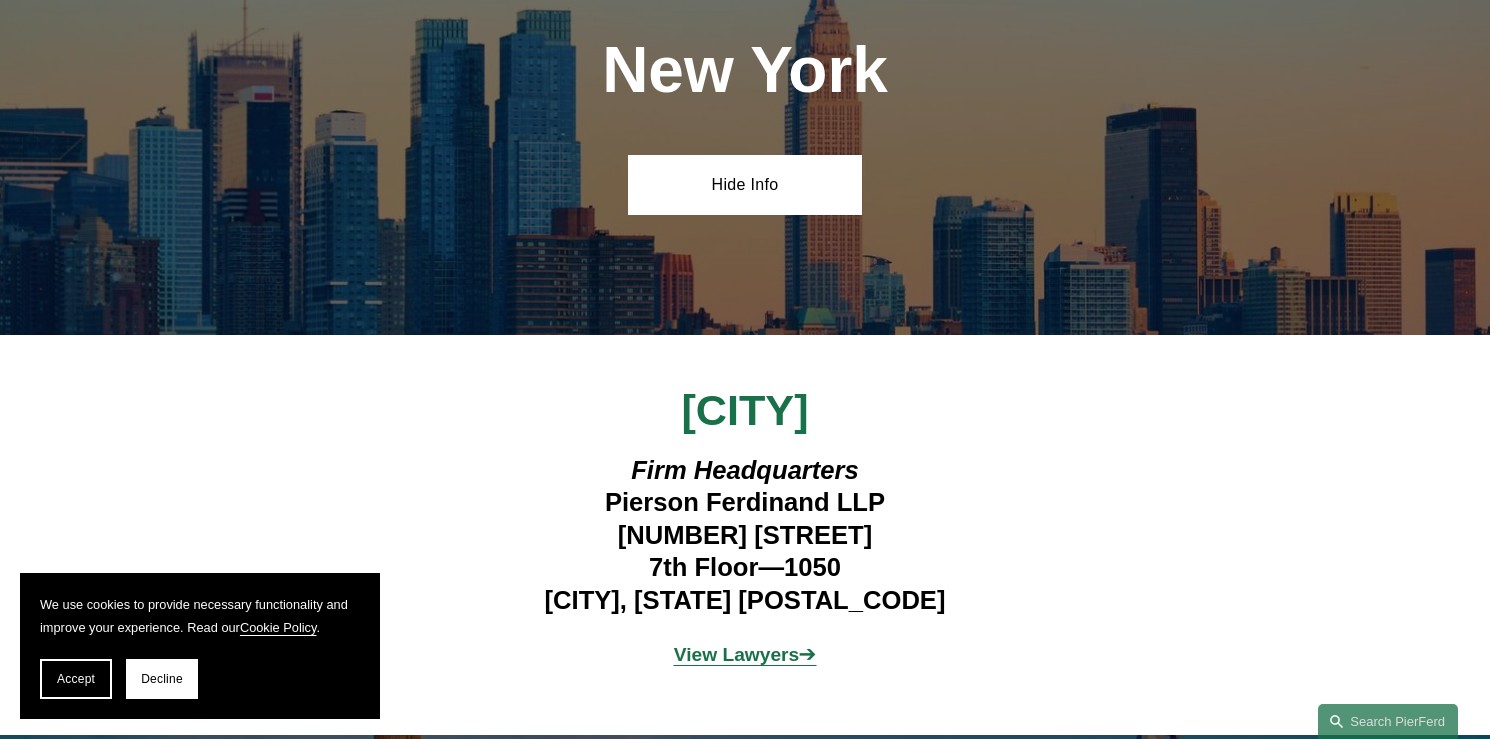 scroll, scrollTop: 5268, scrollLeft: 0, axis: vertical 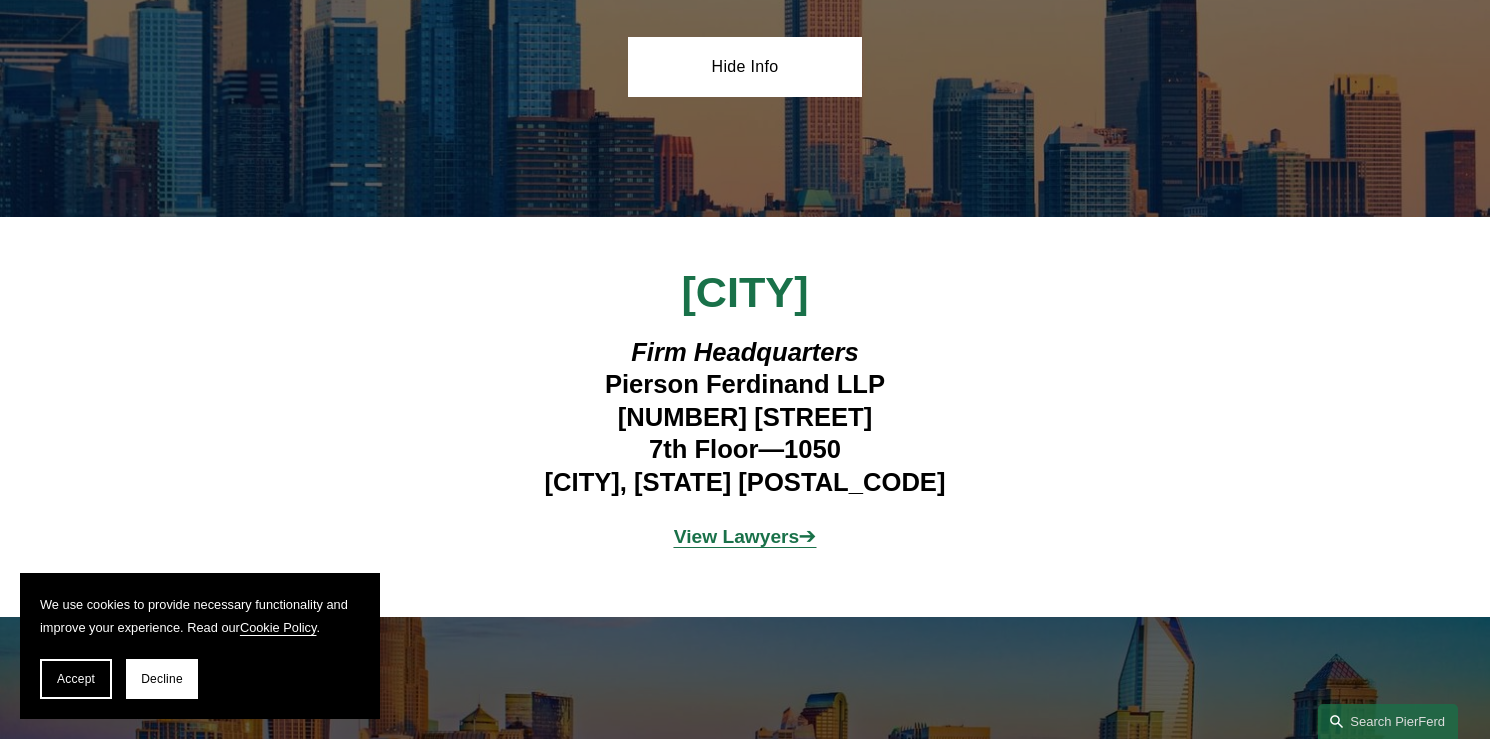 click on "View Lawyers" at bounding box center [737, 536] 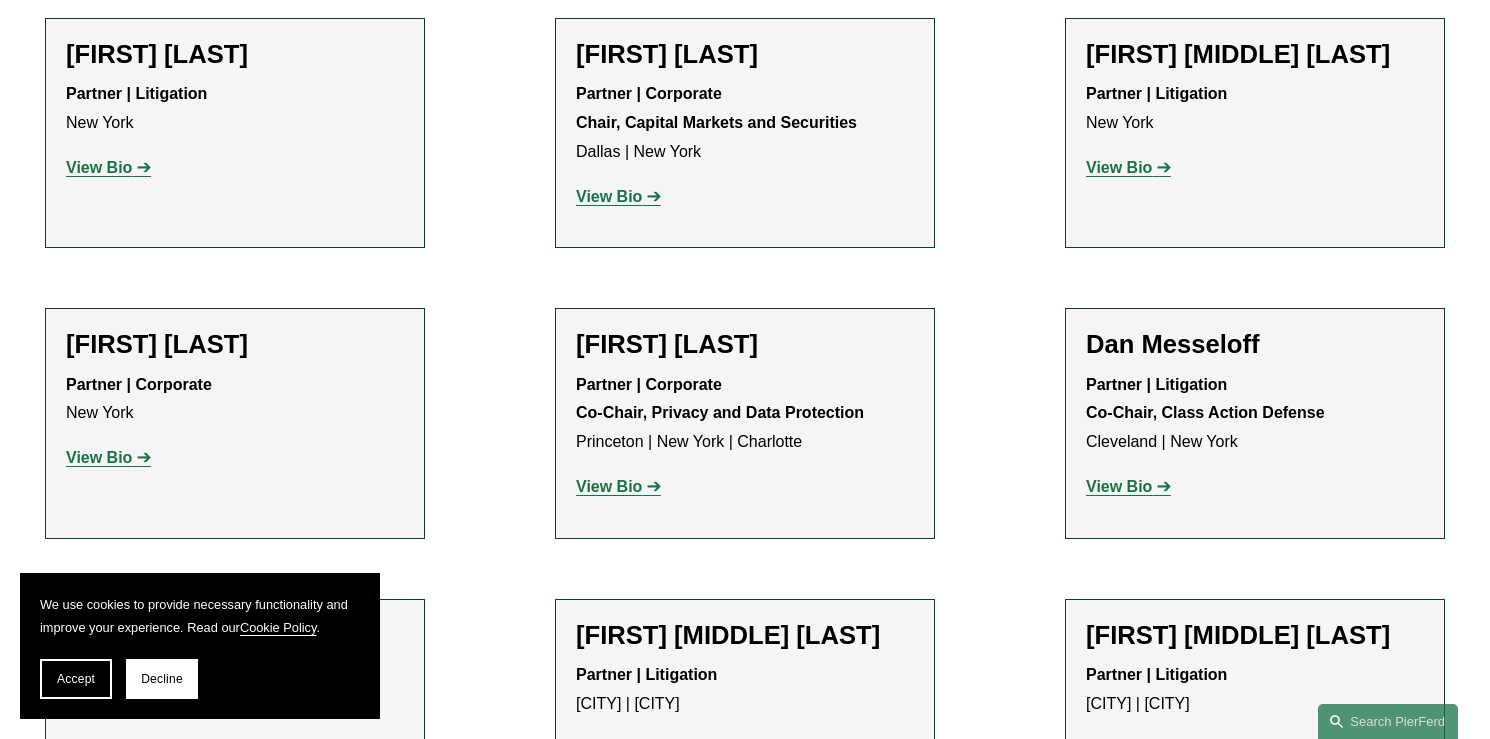 scroll, scrollTop: 4128, scrollLeft: 0, axis: vertical 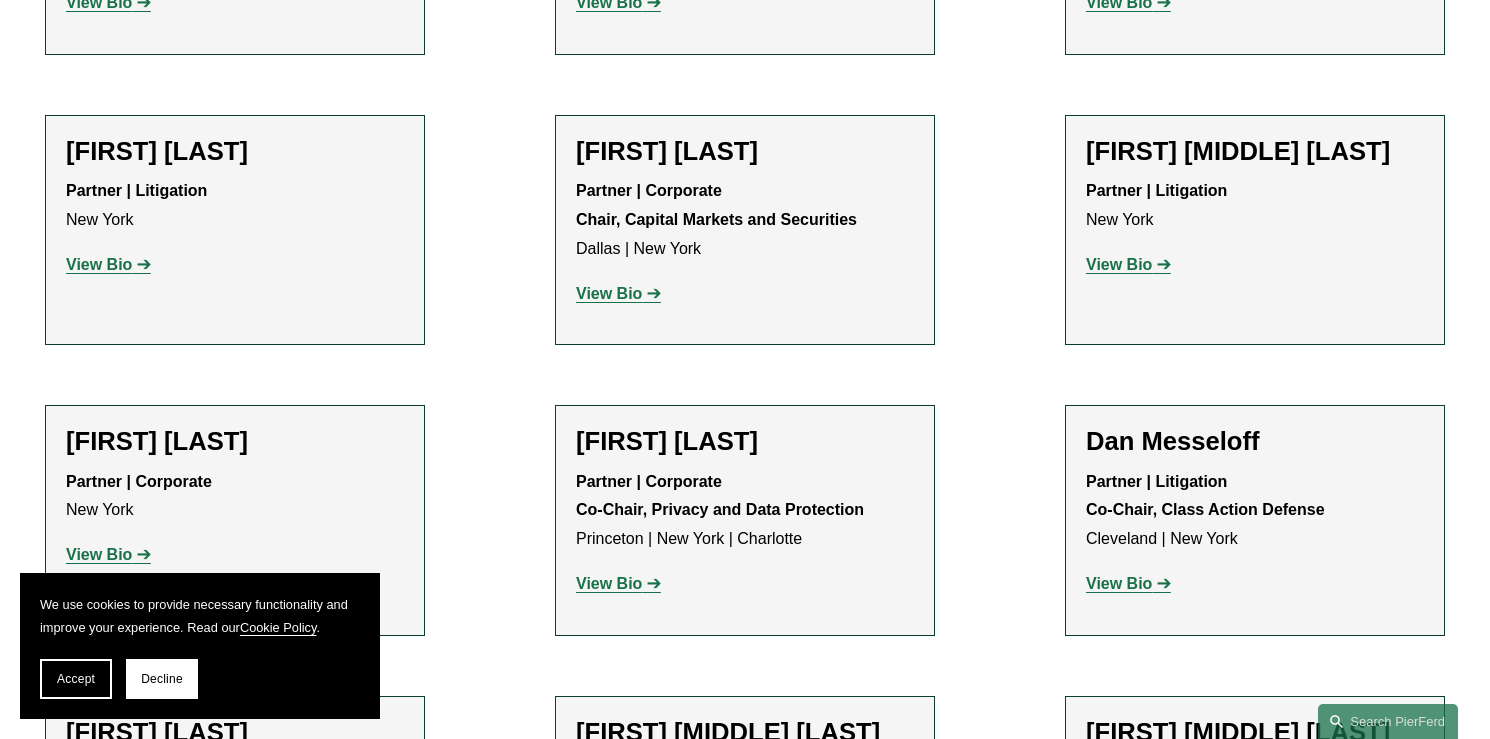 click on "View Bio" 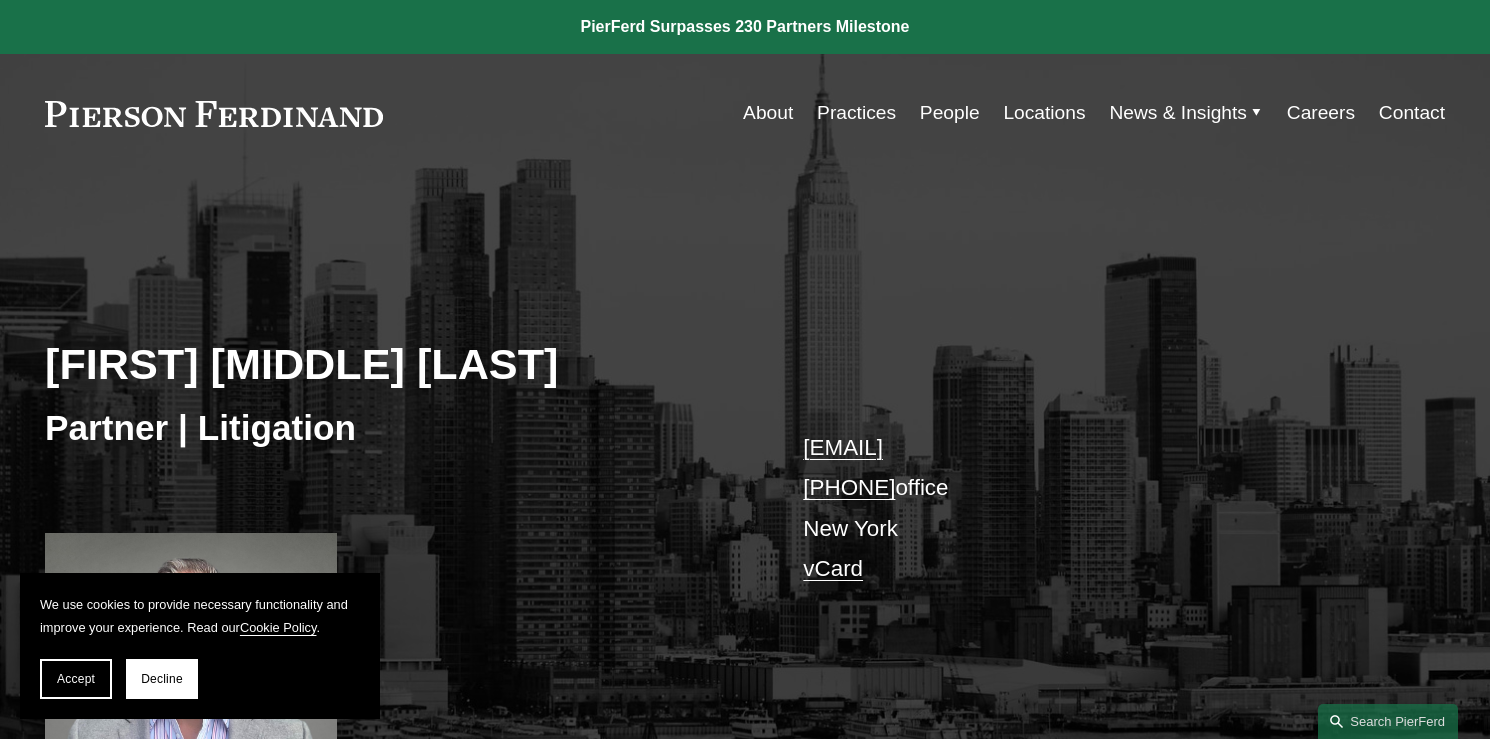 scroll, scrollTop: 385, scrollLeft: 0, axis: vertical 